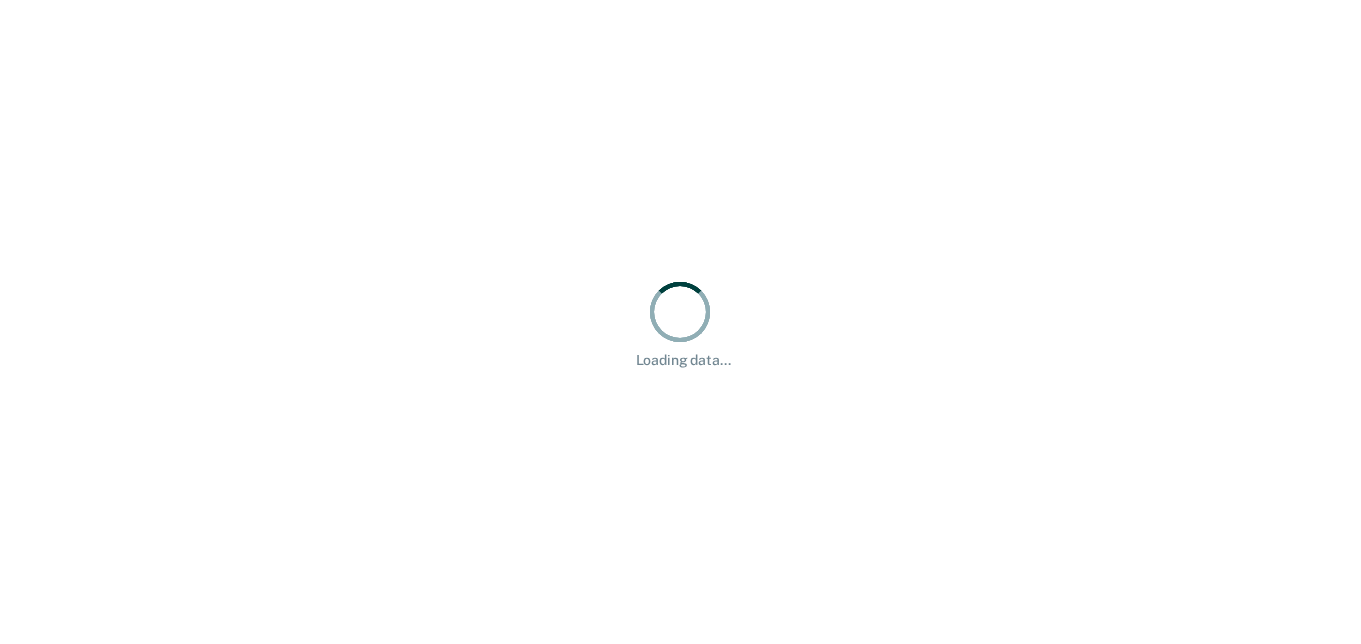 scroll, scrollTop: 0, scrollLeft: 0, axis: both 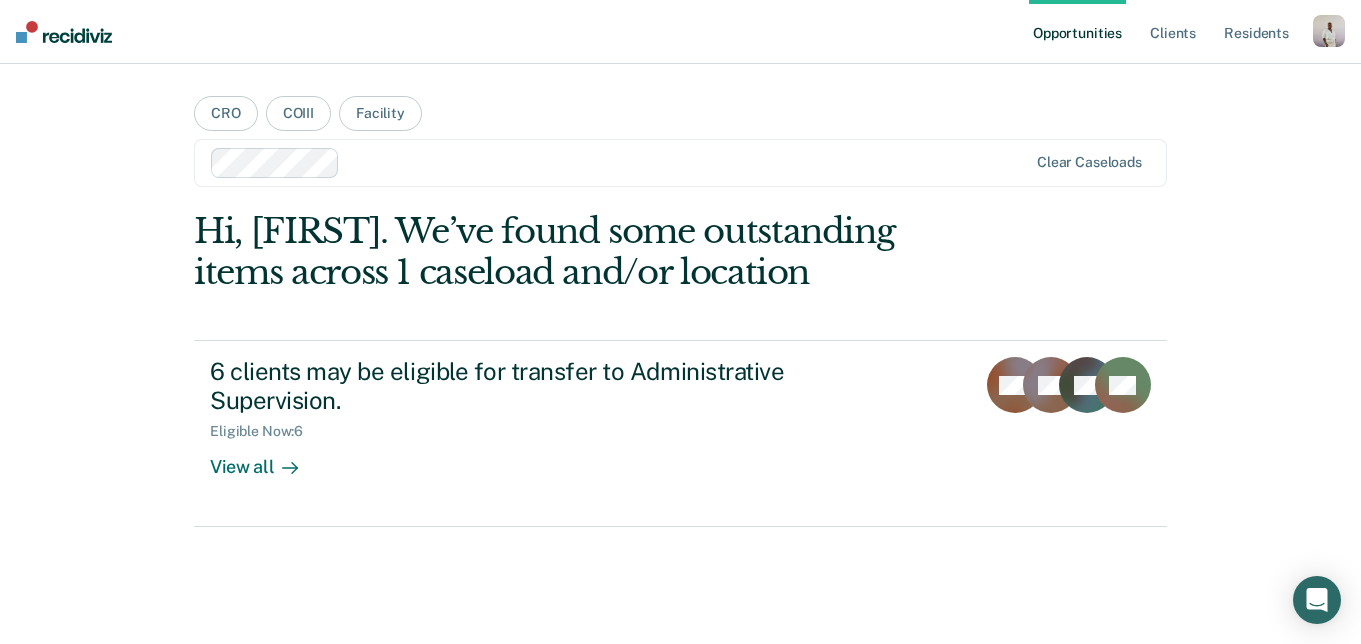 click at bounding box center (1329, 31) 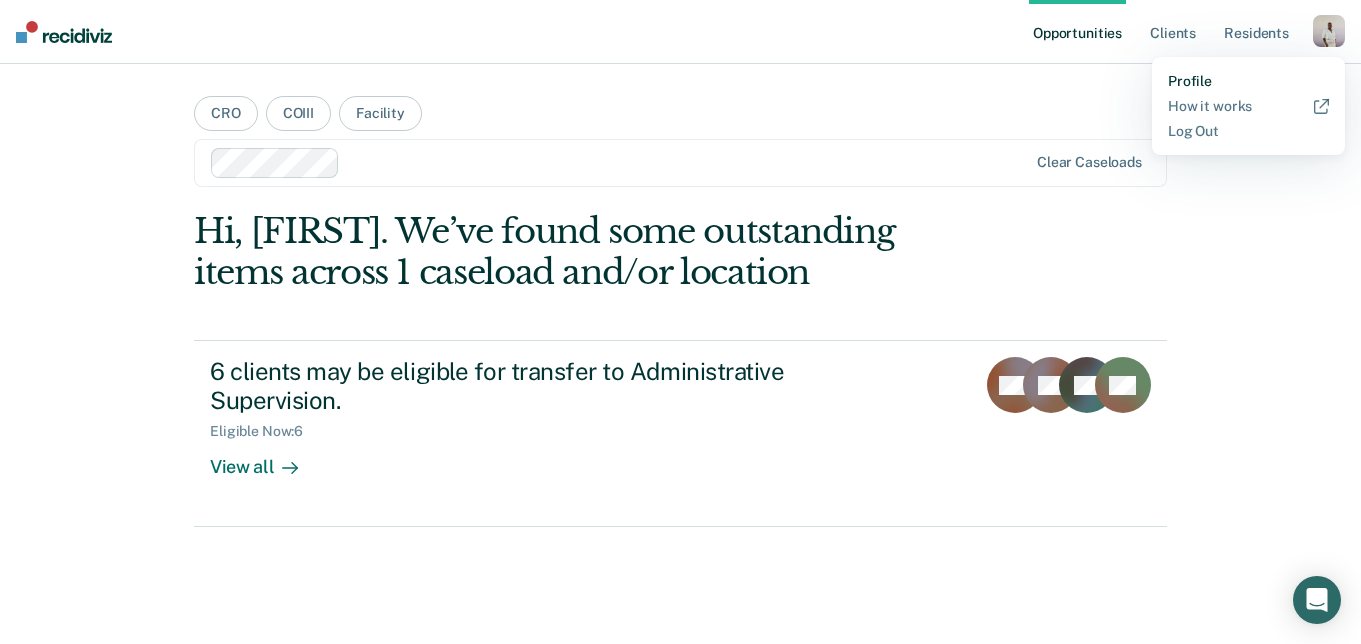 click on "Profile" at bounding box center (1248, 81) 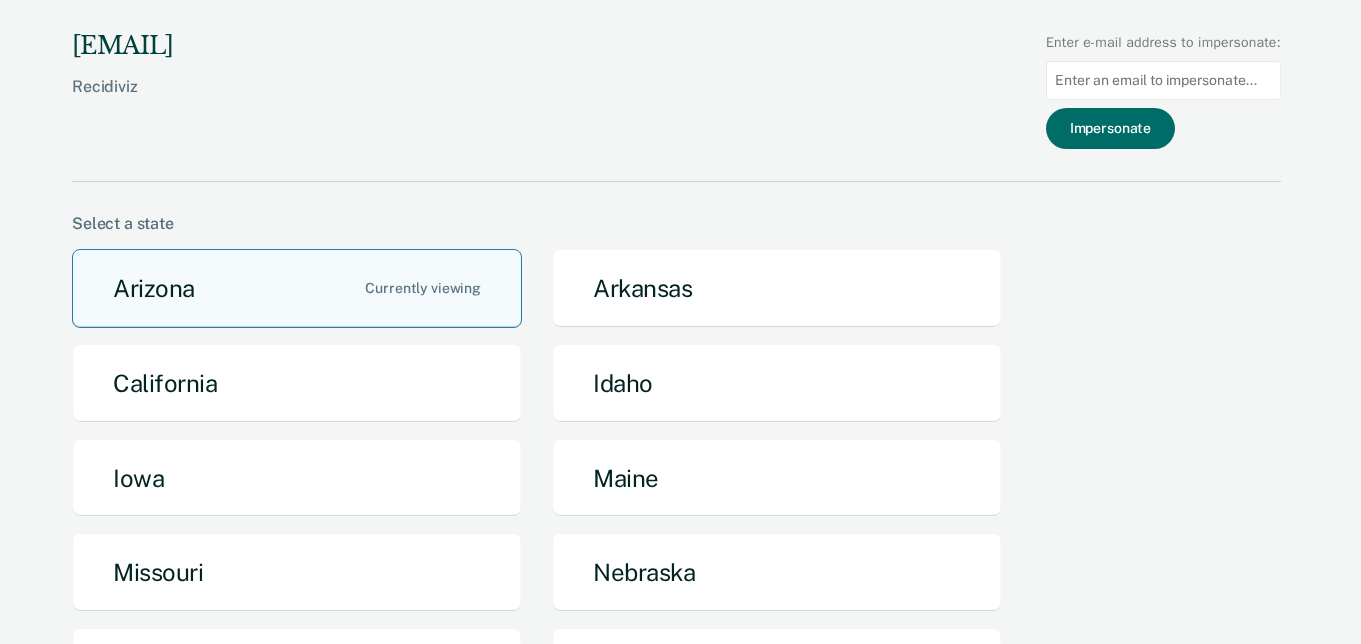 click on "Arizona" at bounding box center (297, 288) 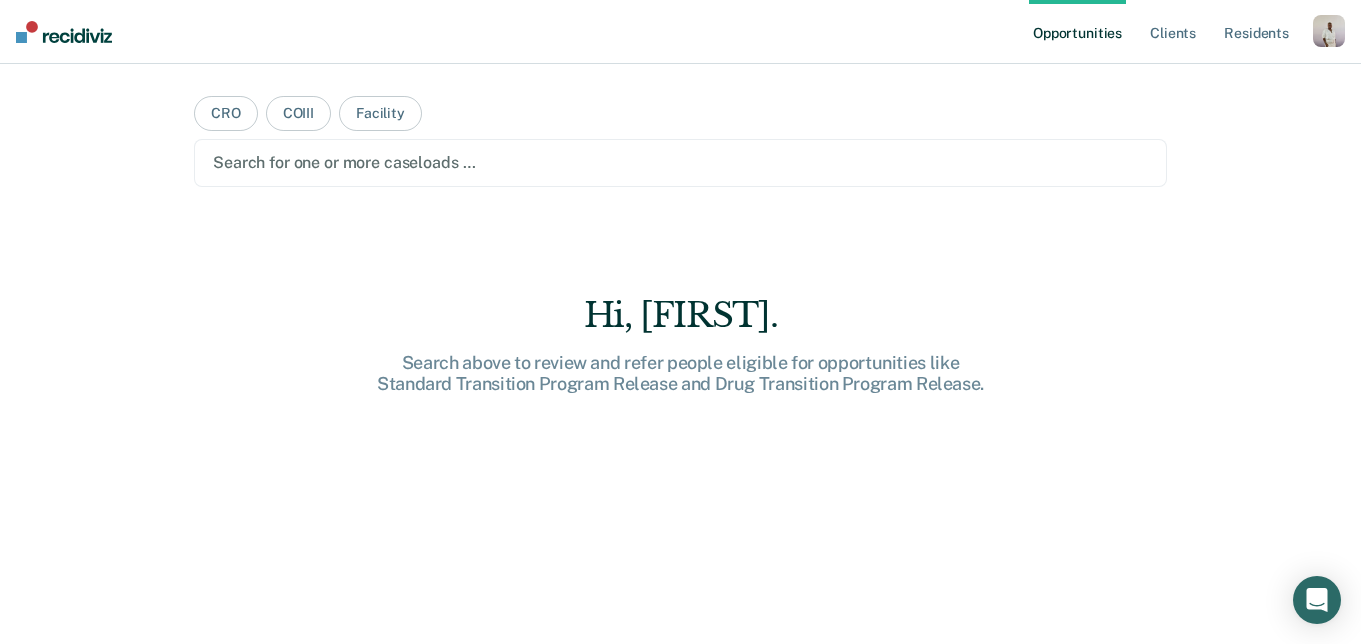 paste on "336008" 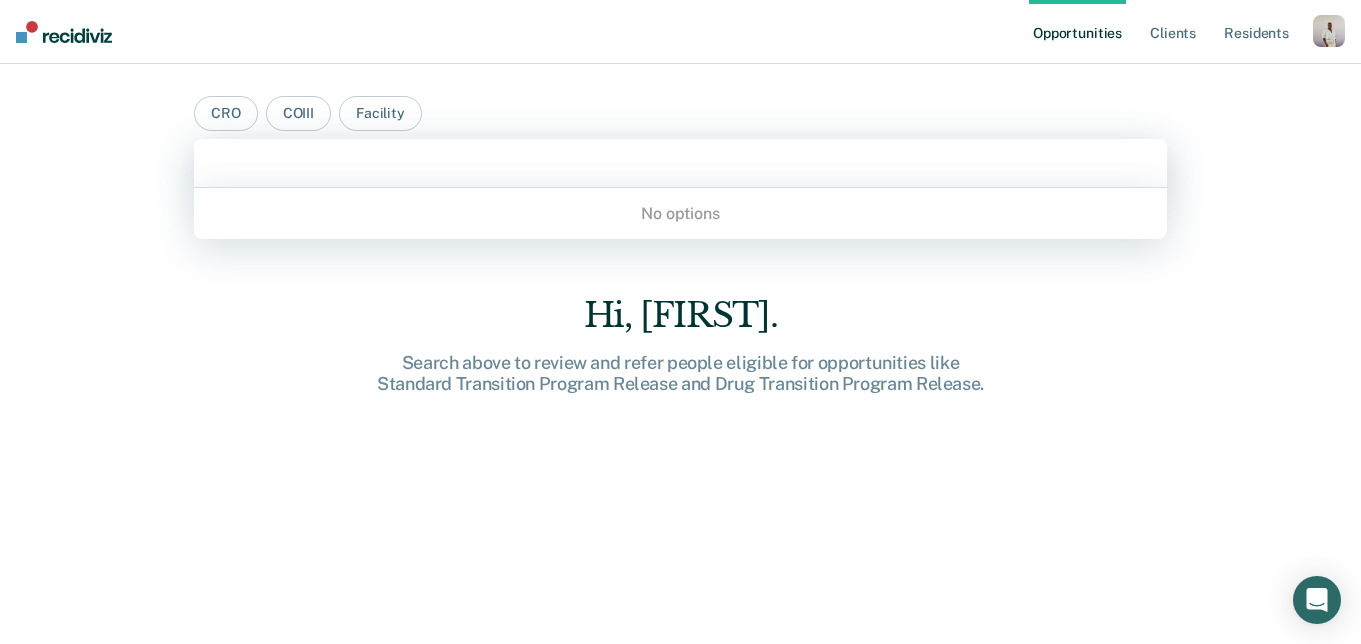 click at bounding box center [680, 162] 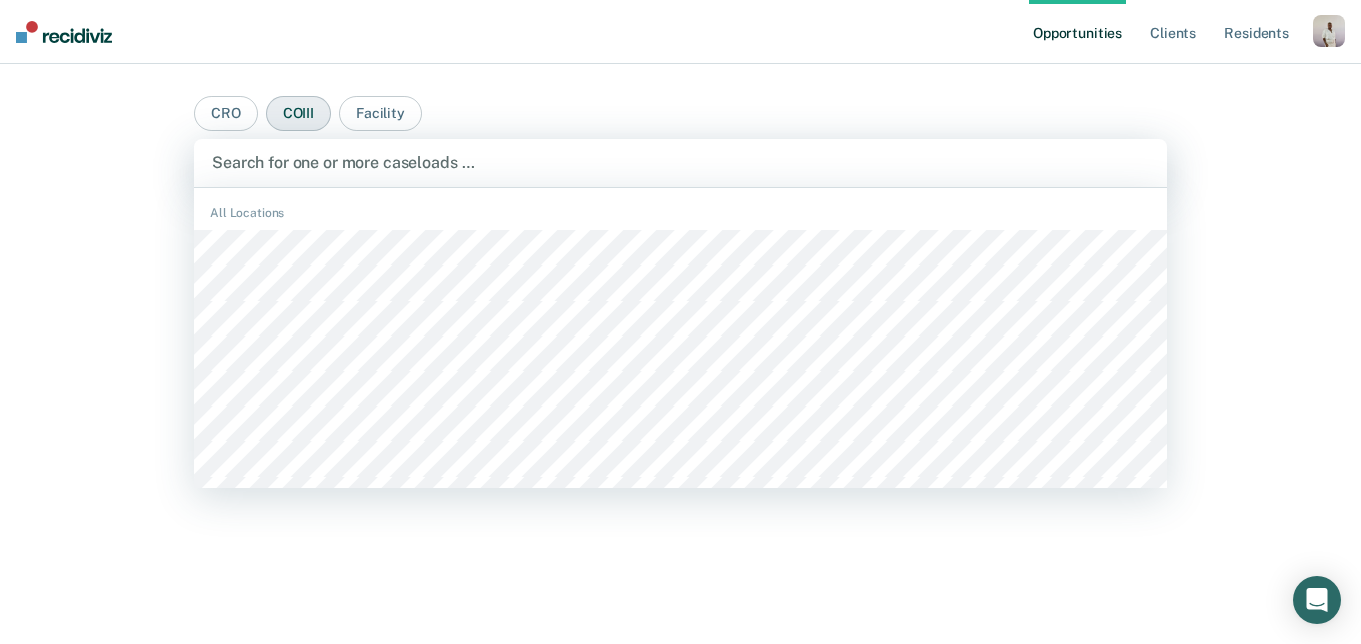 click on "COIII" at bounding box center [298, 113] 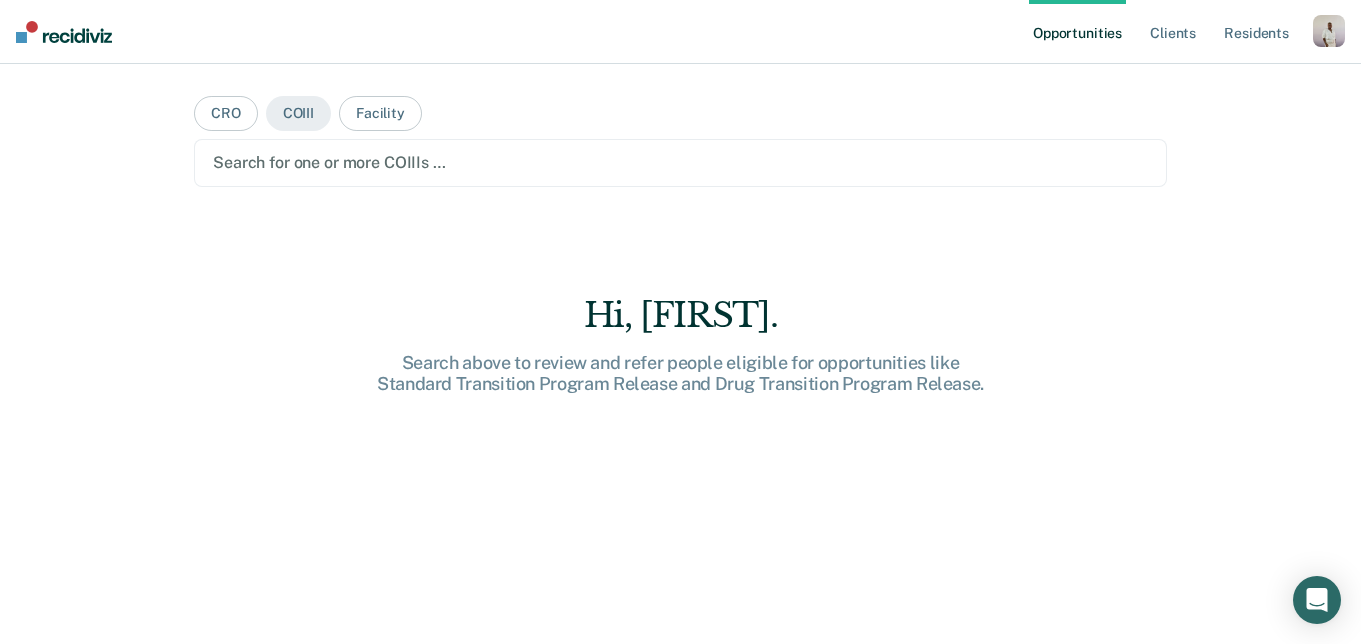 click at bounding box center (680, 162) 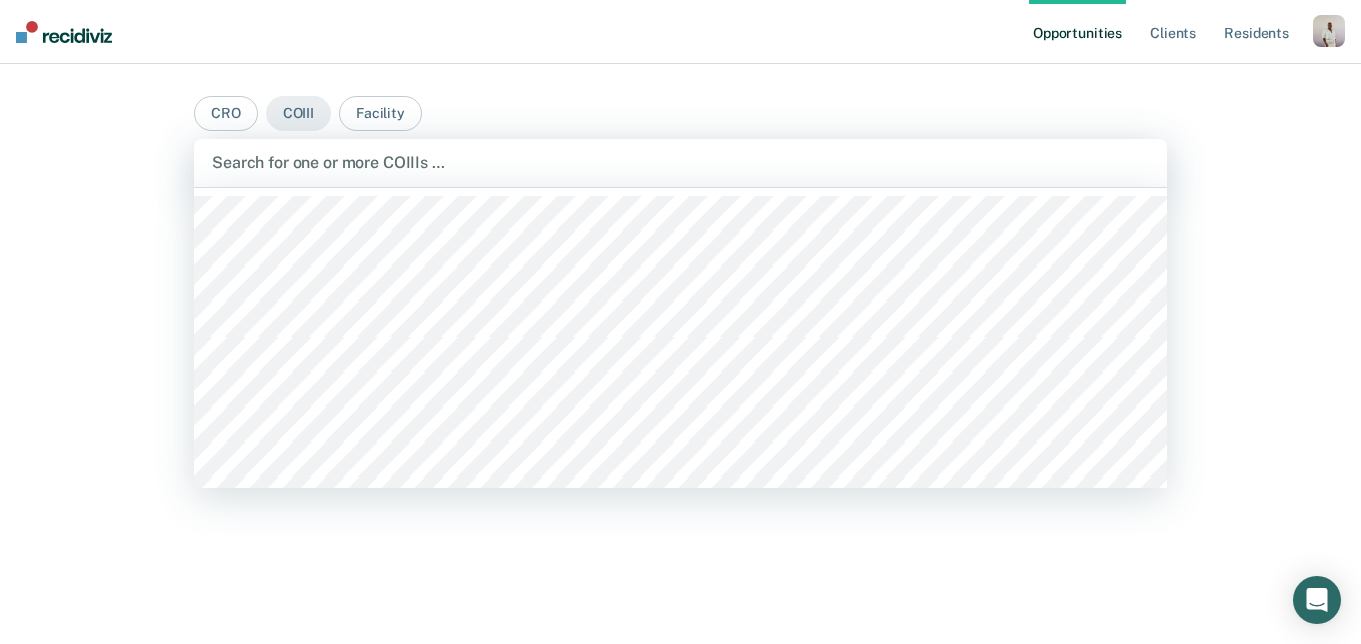 paste on "336008" 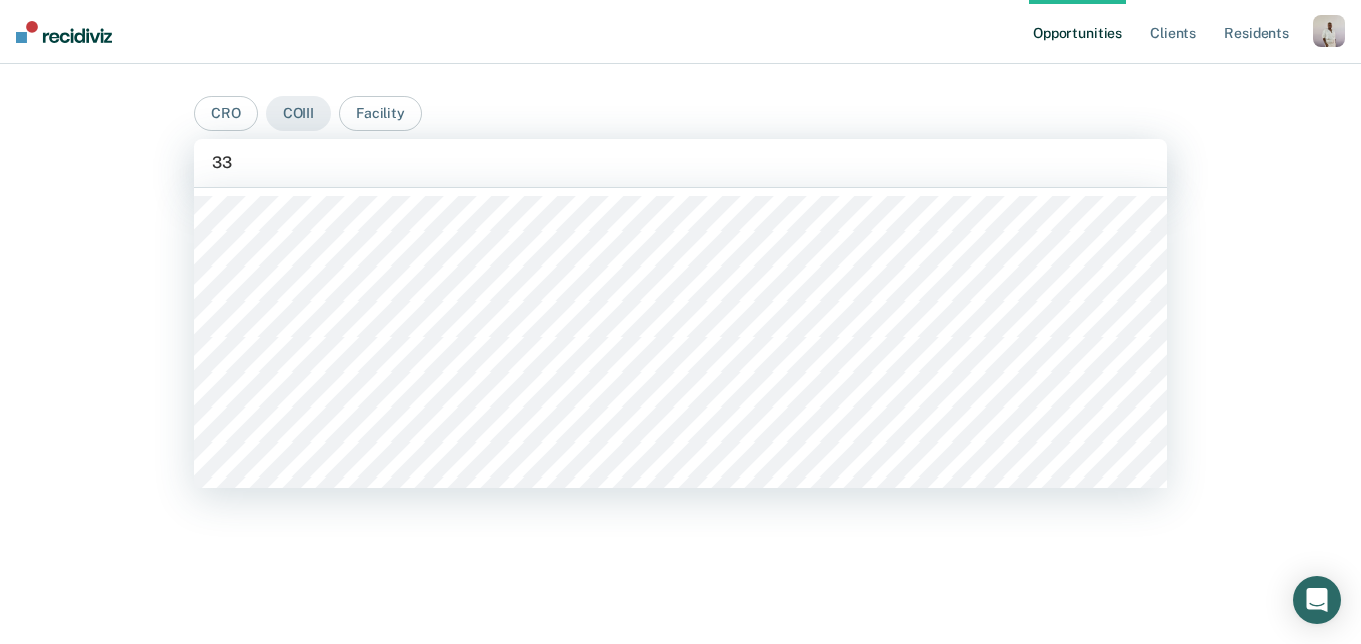 type on "3" 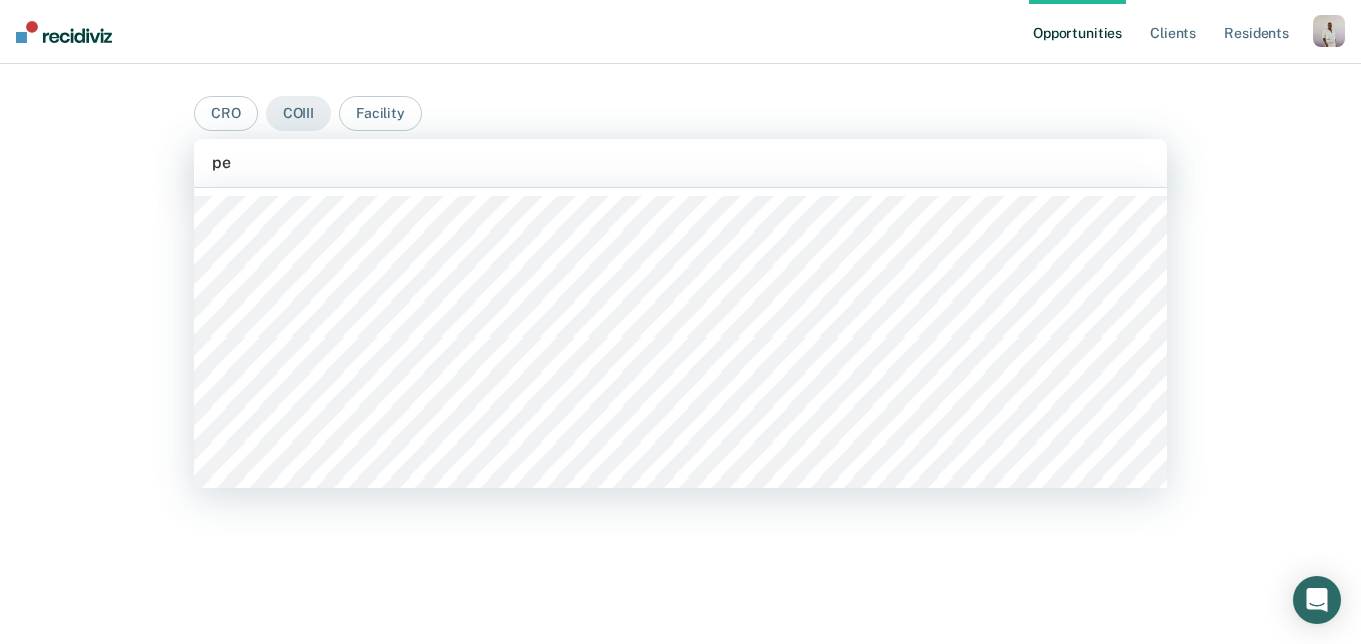 type on "pet" 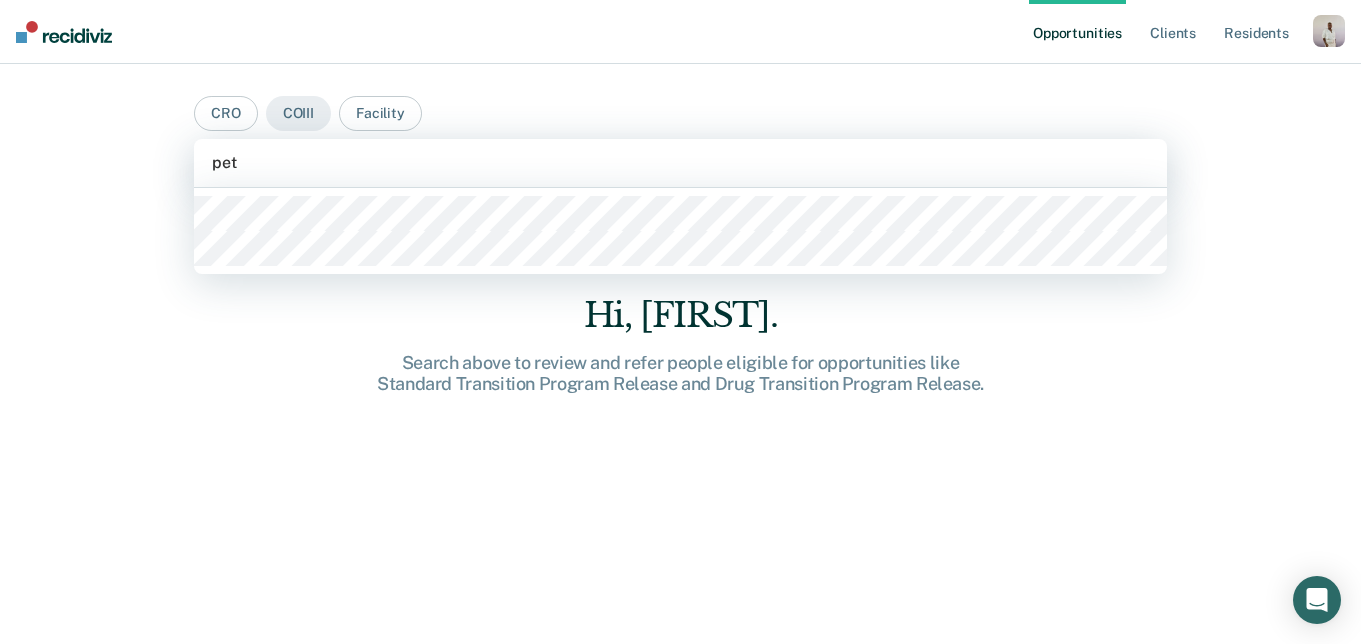 type 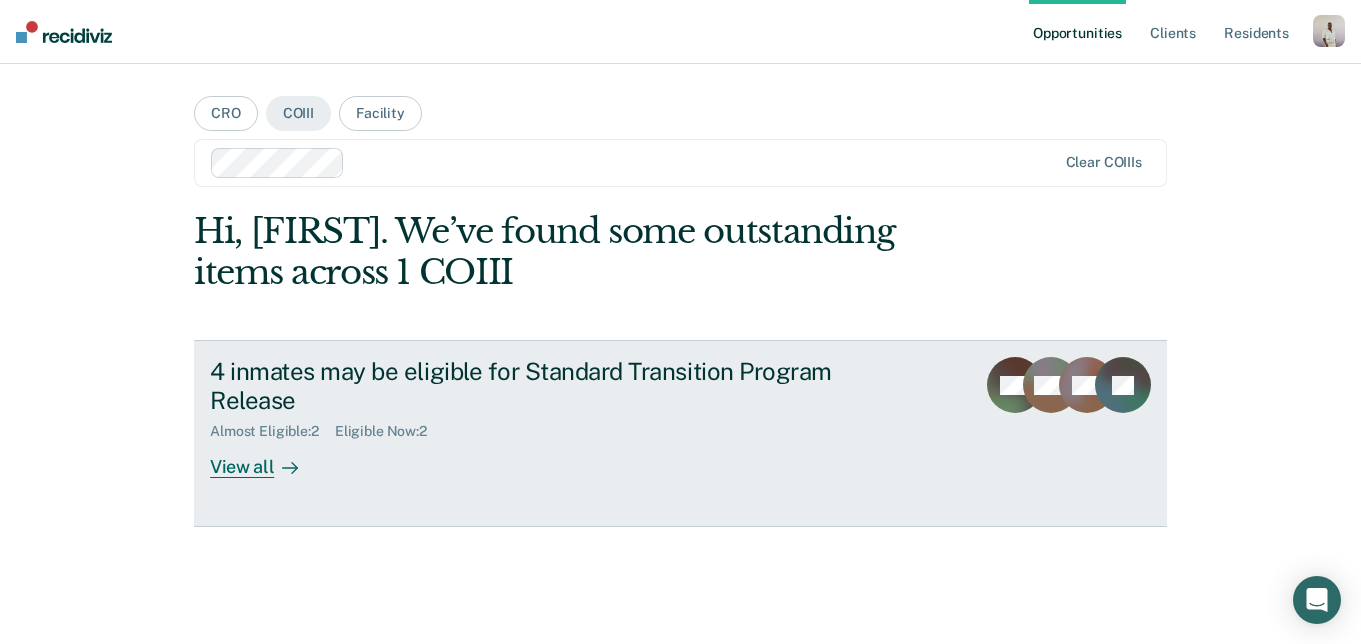 click at bounding box center [286, 467] 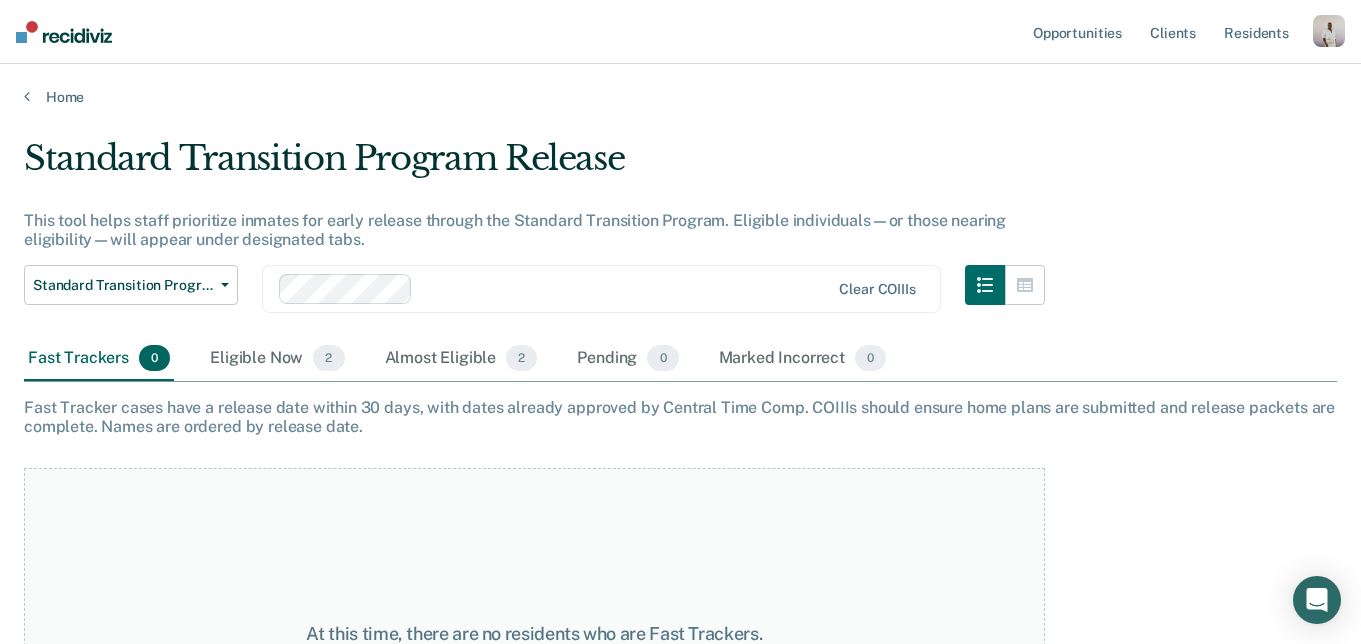 scroll, scrollTop: 166, scrollLeft: 0, axis: vertical 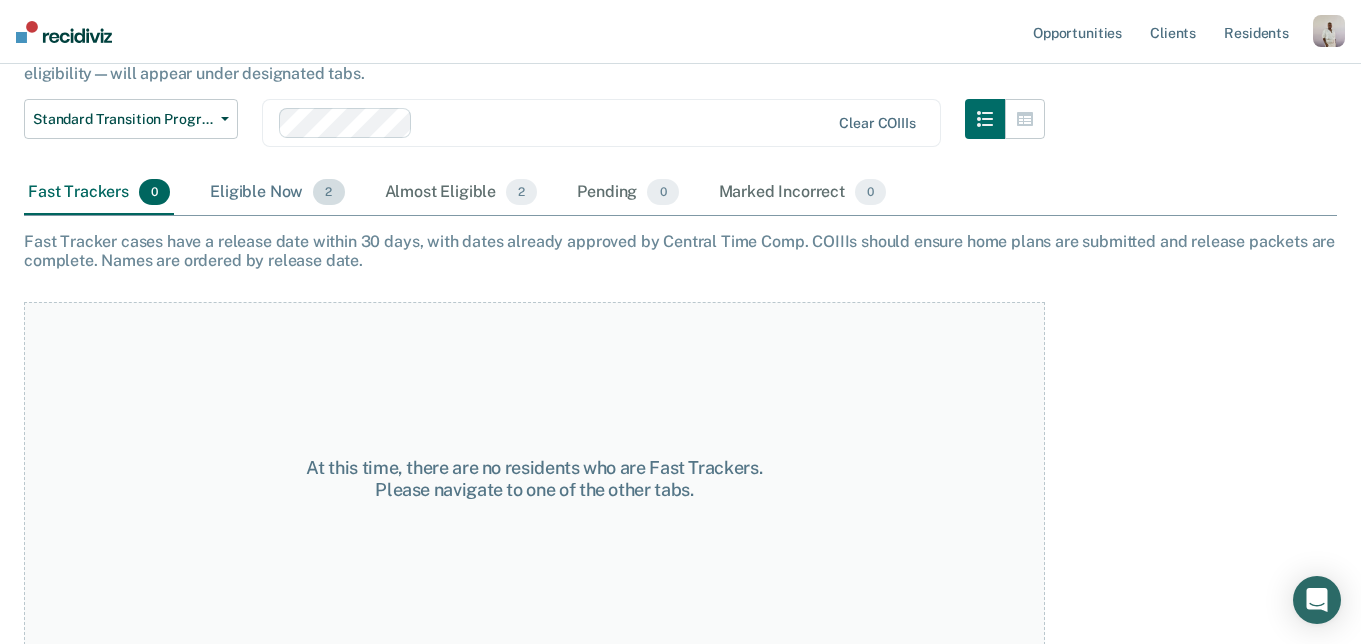 click on "Eligible Now 2" at bounding box center [277, 193] 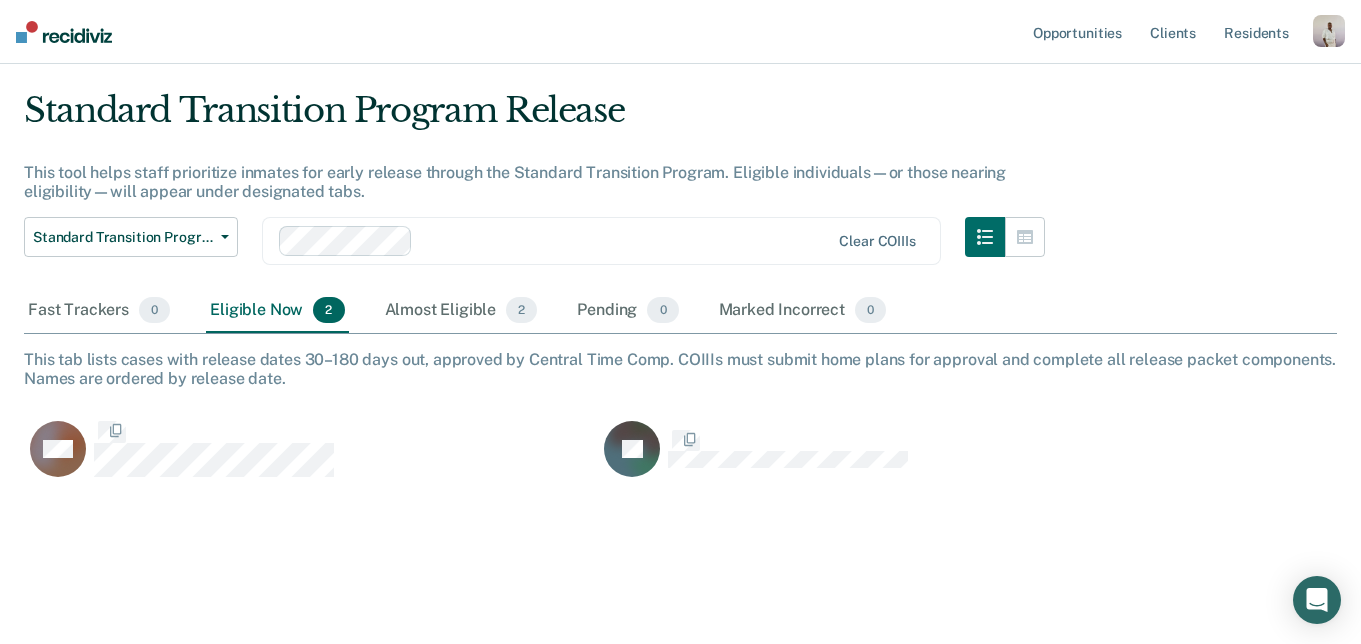 scroll, scrollTop: 0, scrollLeft: 0, axis: both 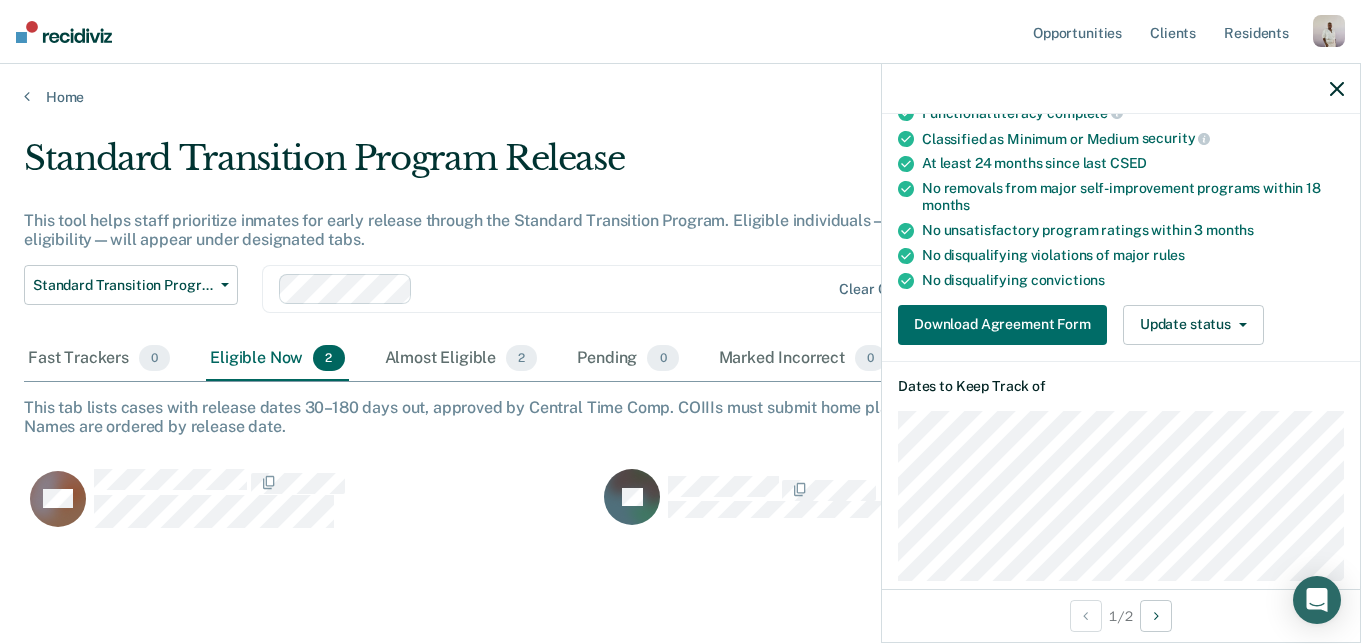 click on "Requirements validated by ACIS data Upcoming TPR date in ACIS: [DATE] Upcoming projected TPR date: [DATE] No felony   detainers Functional literacy   complete   Classified as Minimum or Medium   security   At least 24 months since last   CSED No removals from major self-improvement programs within 18   months No unsatisfactory program ratings within 3   months No disqualifying violations of major   rules No disqualifying   convictions Download Agreement Form Update status Home Plan in Progress Awaiting Home Plan Approval Awaiting Release Submit Correction" at bounding box center (1121, 166) 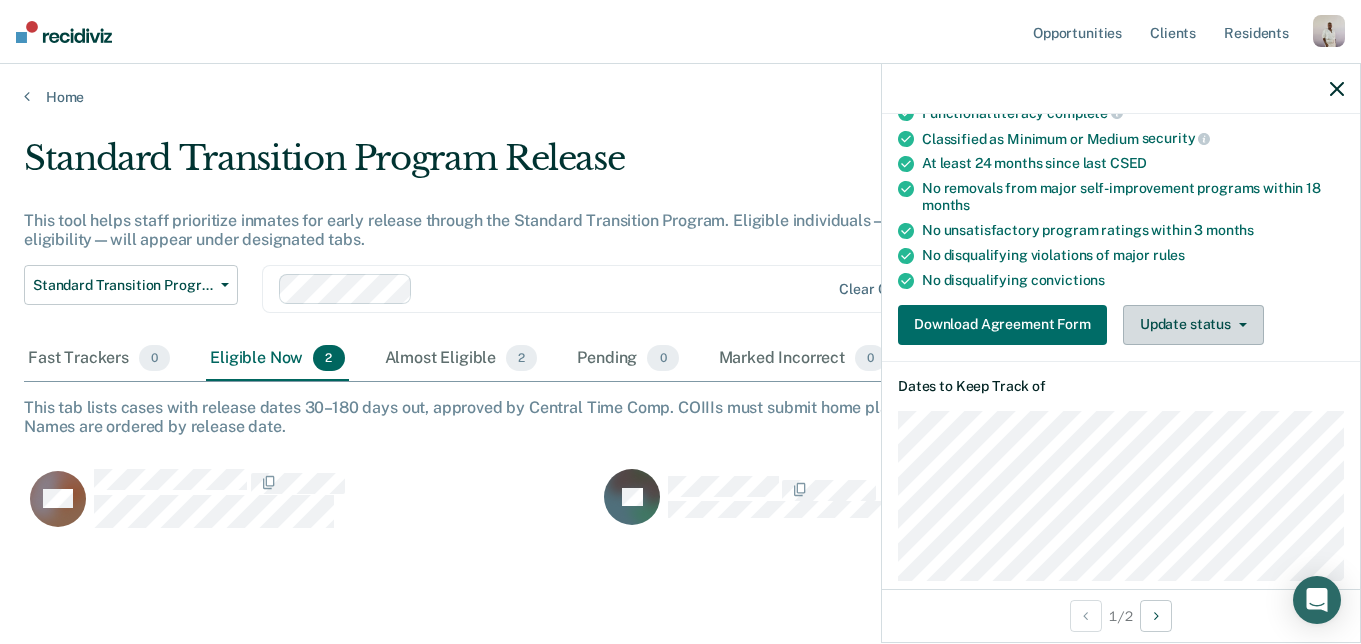 click on "Update status" at bounding box center [1193, 325] 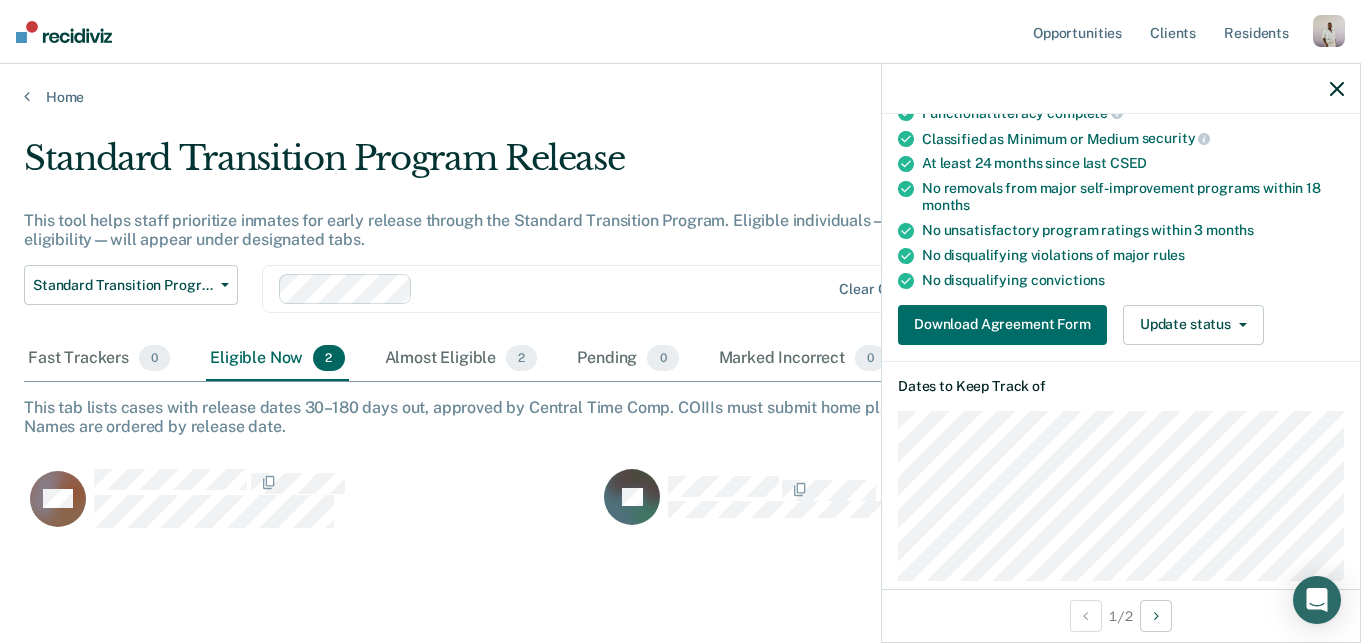 click on "No disqualifying violations of major   rules" at bounding box center [1133, 255] 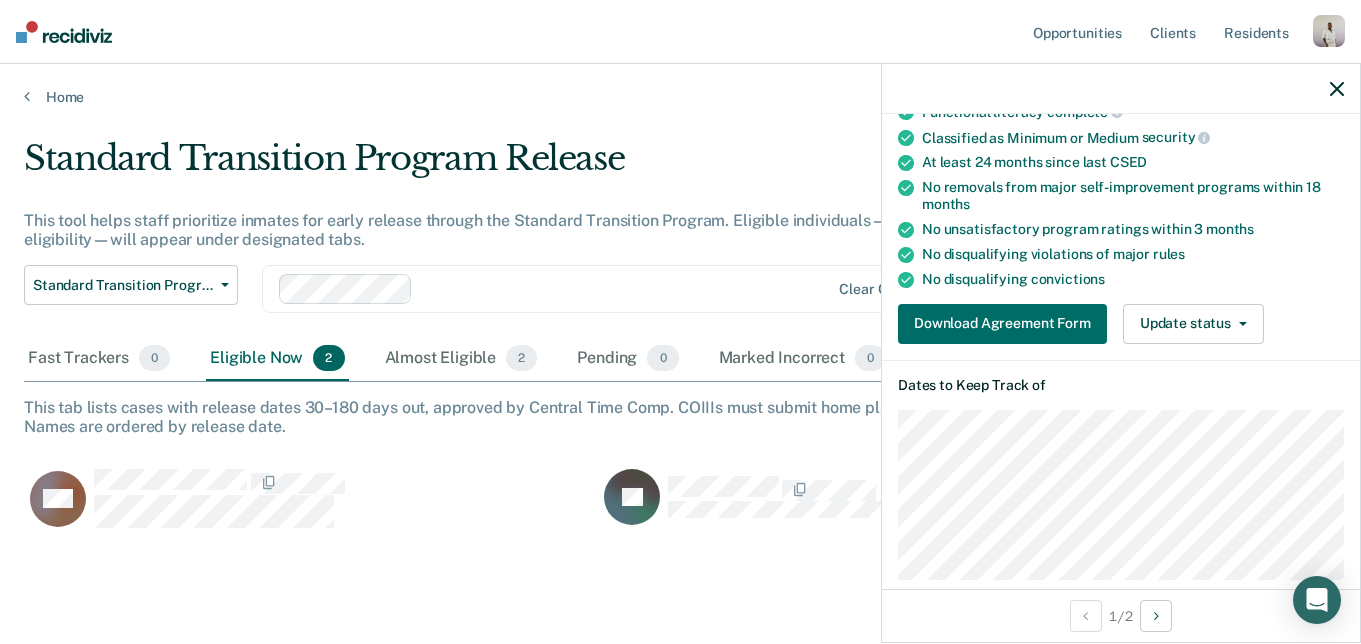 scroll, scrollTop: 256, scrollLeft: 0, axis: vertical 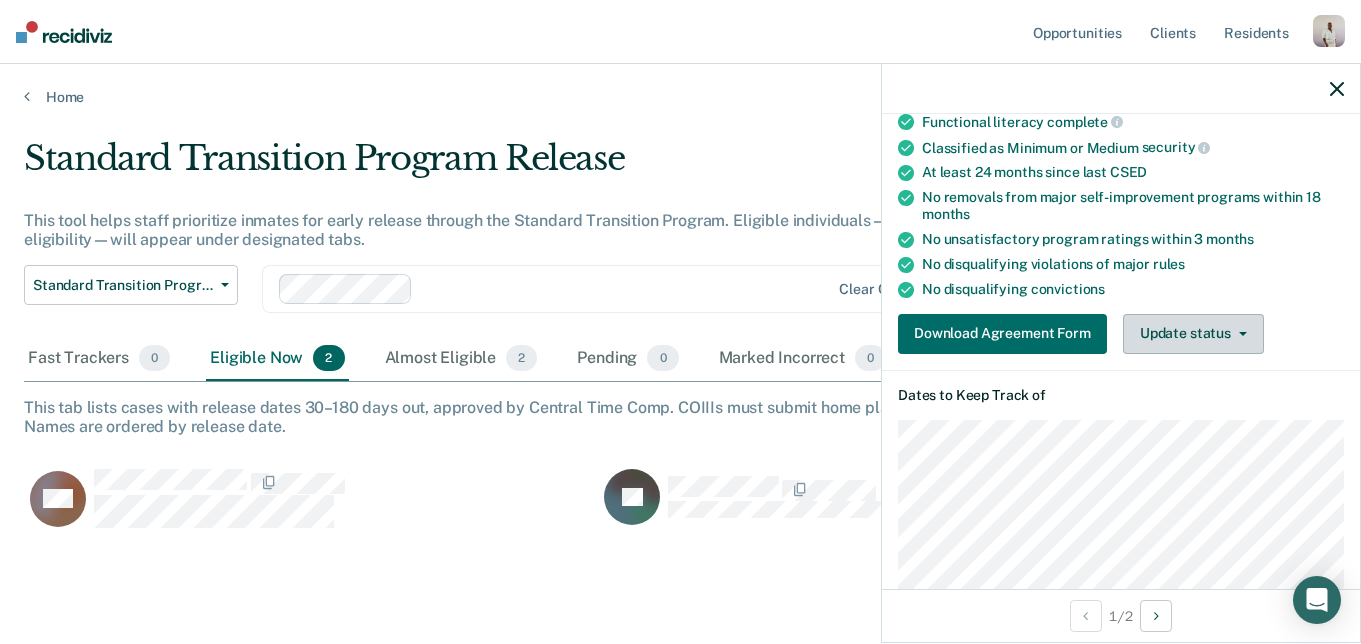 click on "Update status" at bounding box center (1193, 334) 